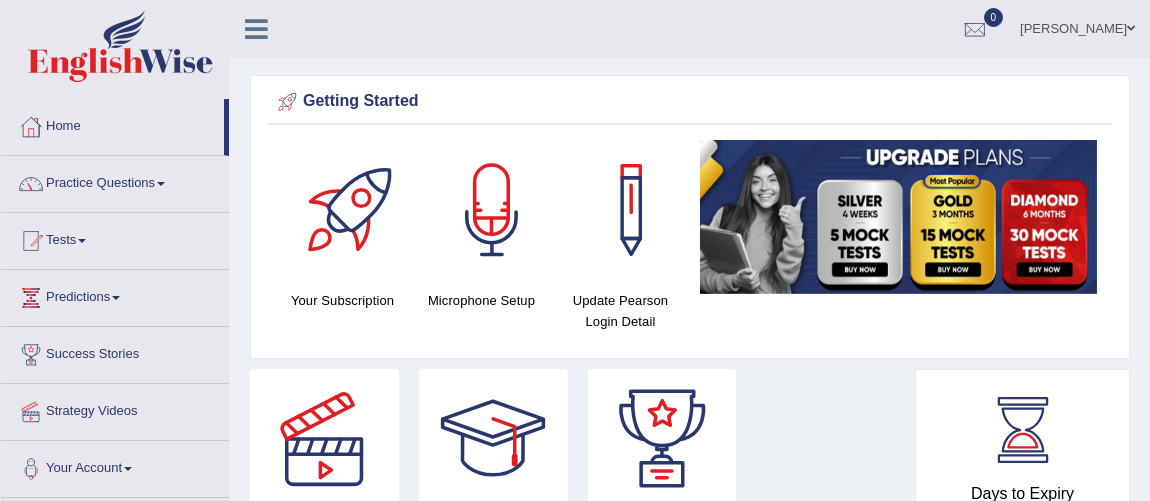 scroll, scrollTop: 169, scrollLeft: 0, axis: vertical 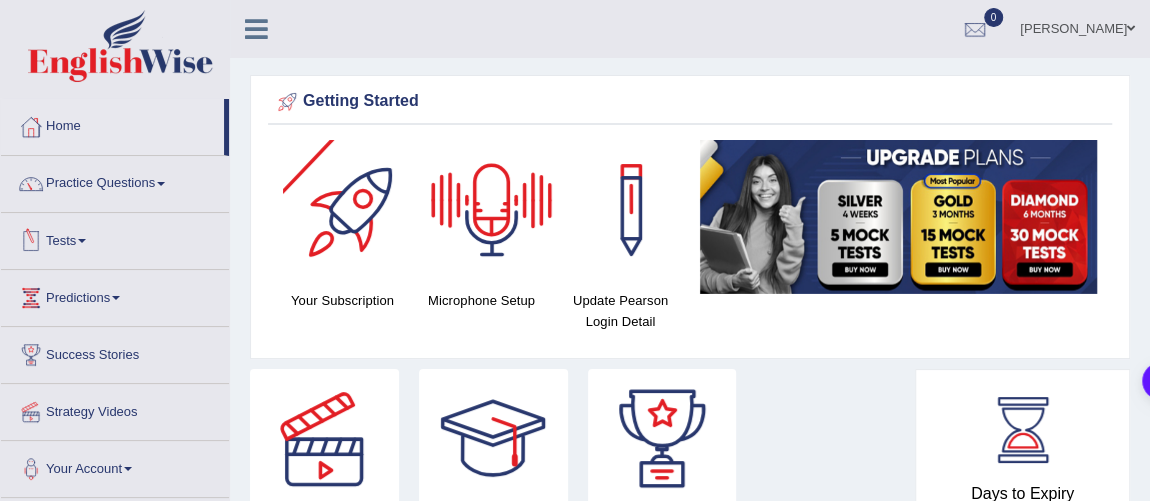 click on "Tests" at bounding box center (115, 238) 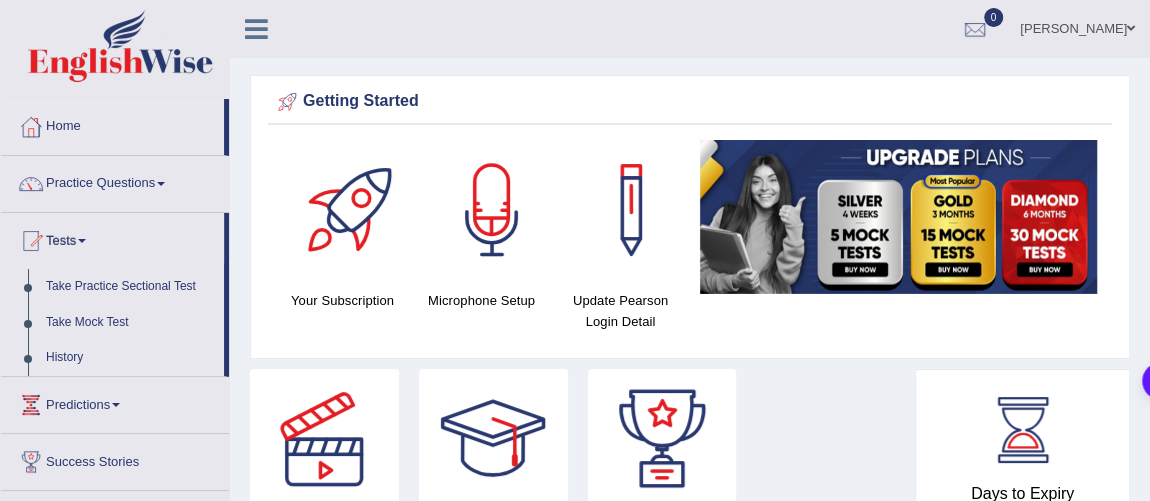 click on "History" at bounding box center [130, 358] 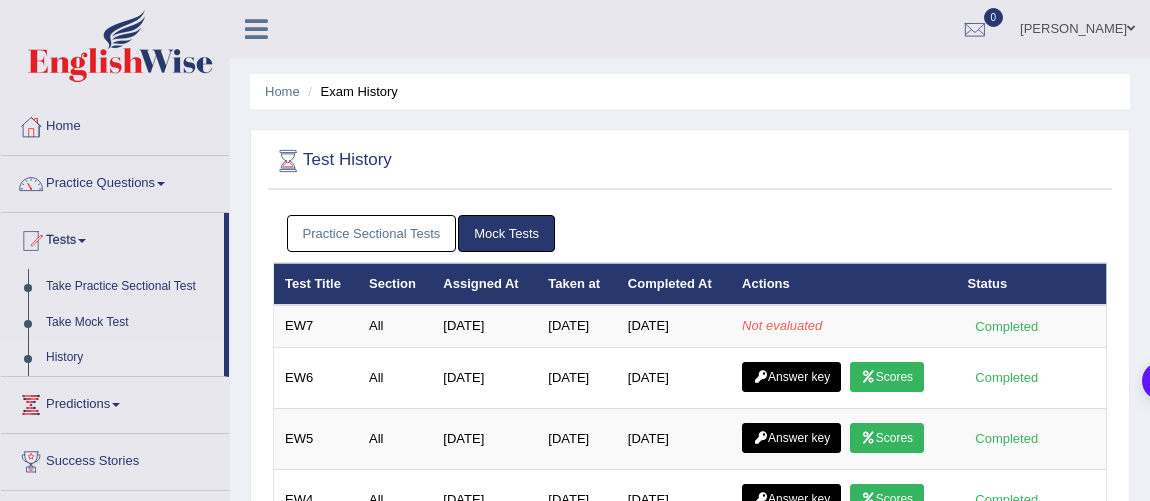 scroll, scrollTop: 68, scrollLeft: 0, axis: vertical 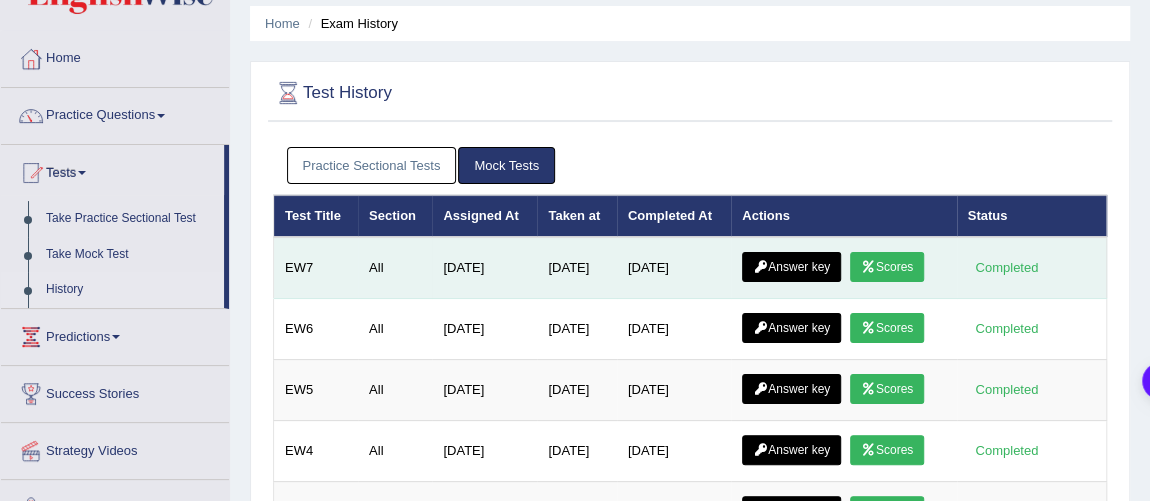 click on "Scores" at bounding box center [887, 267] 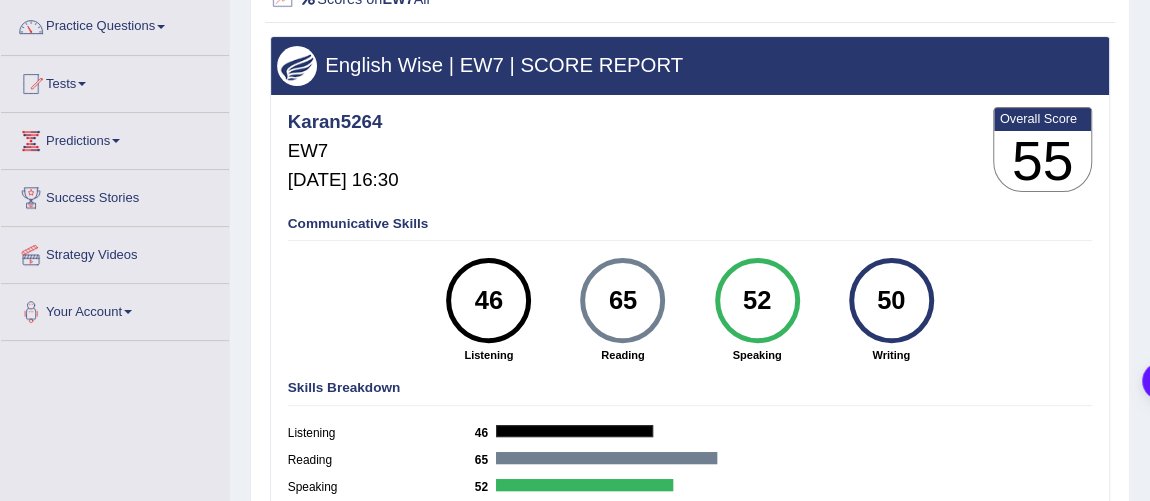 scroll, scrollTop: 246, scrollLeft: 0, axis: vertical 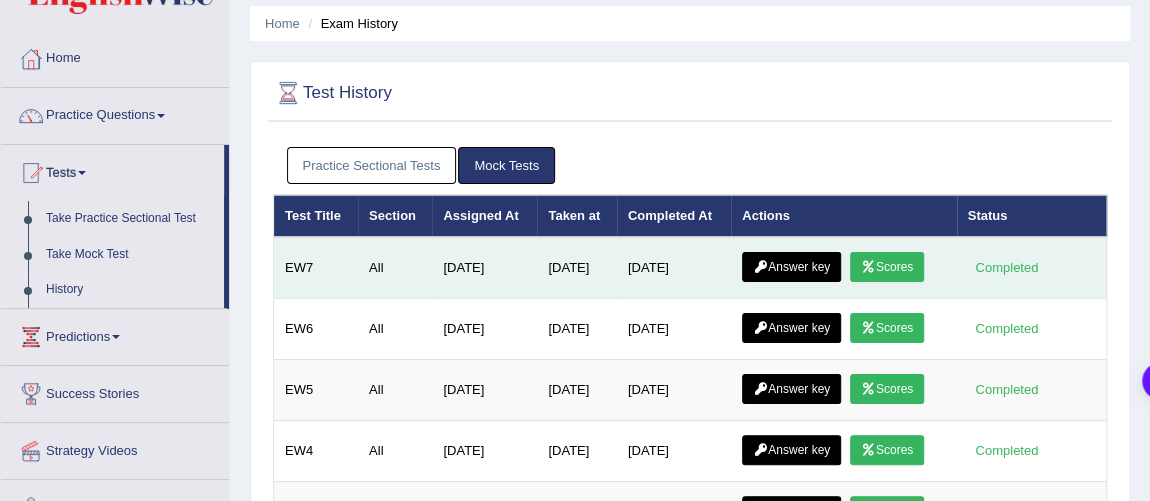 click on "Answer key" at bounding box center (791, 267) 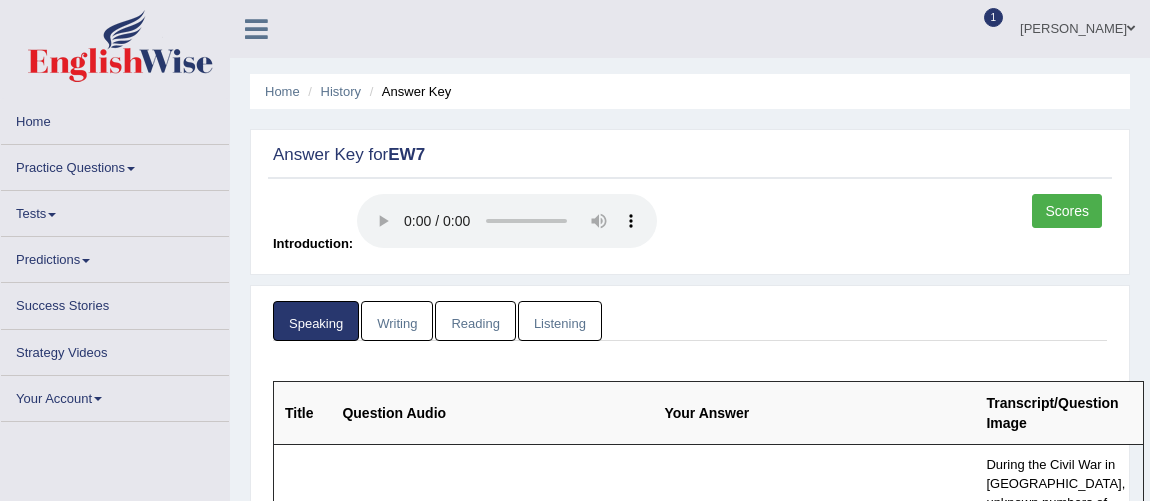 scroll, scrollTop: 201, scrollLeft: 0, axis: vertical 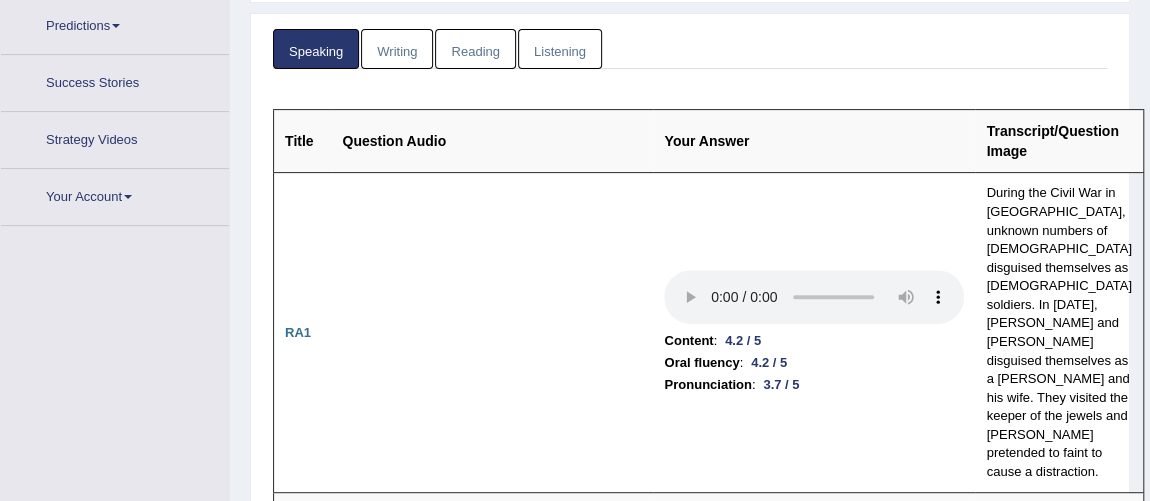 click on "Reading" at bounding box center (475, 49) 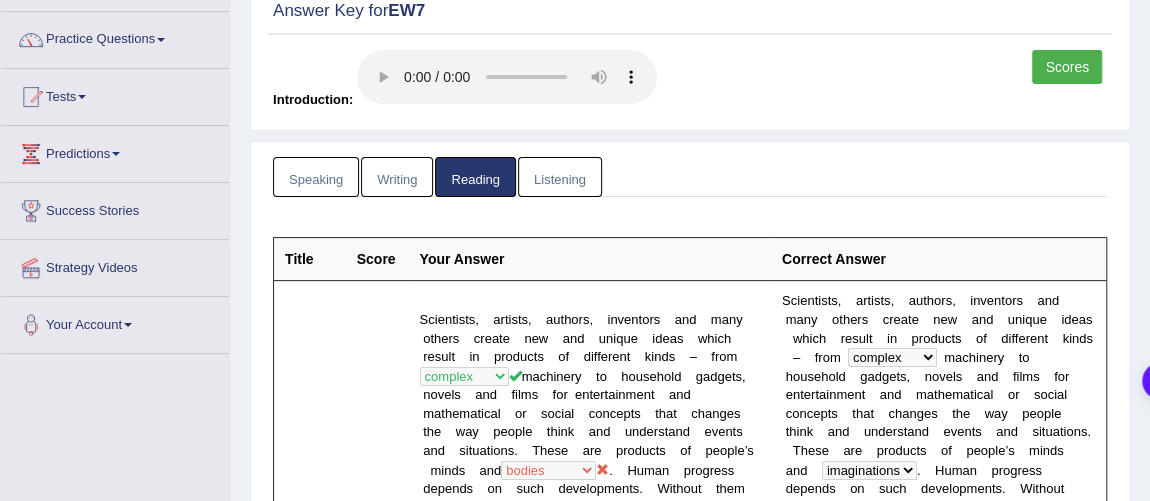 scroll, scrollTop: 0, scrollLeft: 0, axis: both 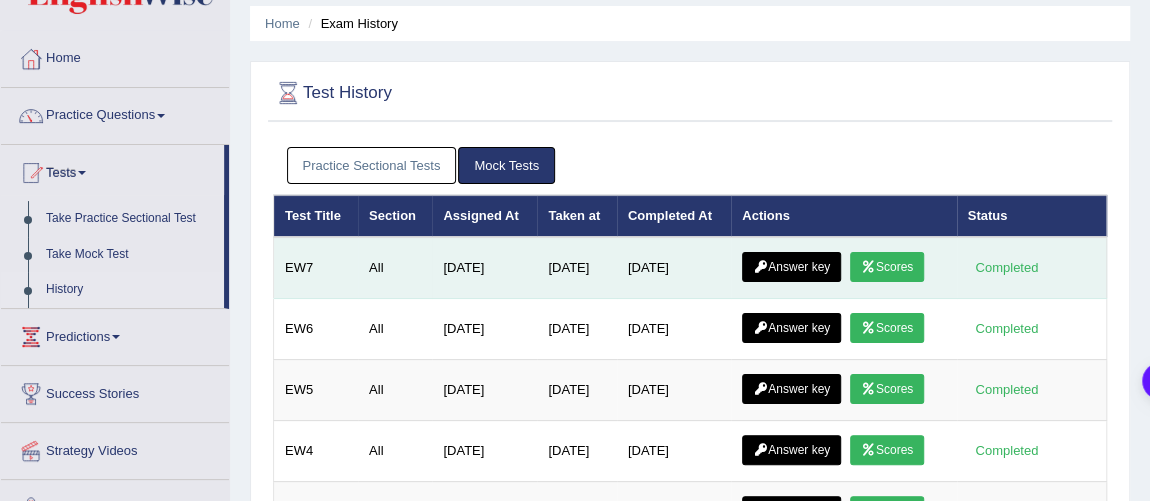 click on "Scores" at bounding box center (887, 267) 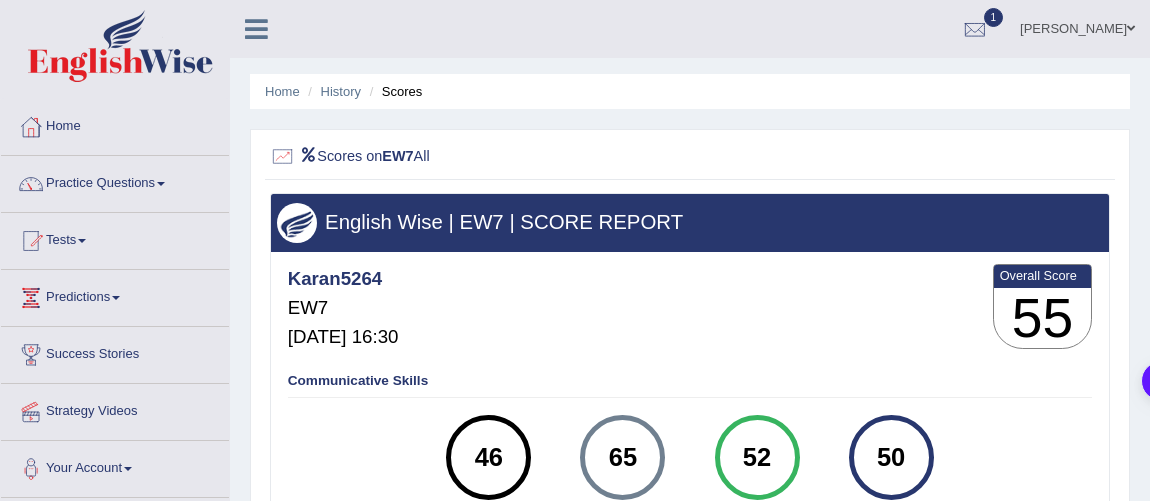 scroll, scrollTop: 181, scrollLeft: 0, axis: vertical 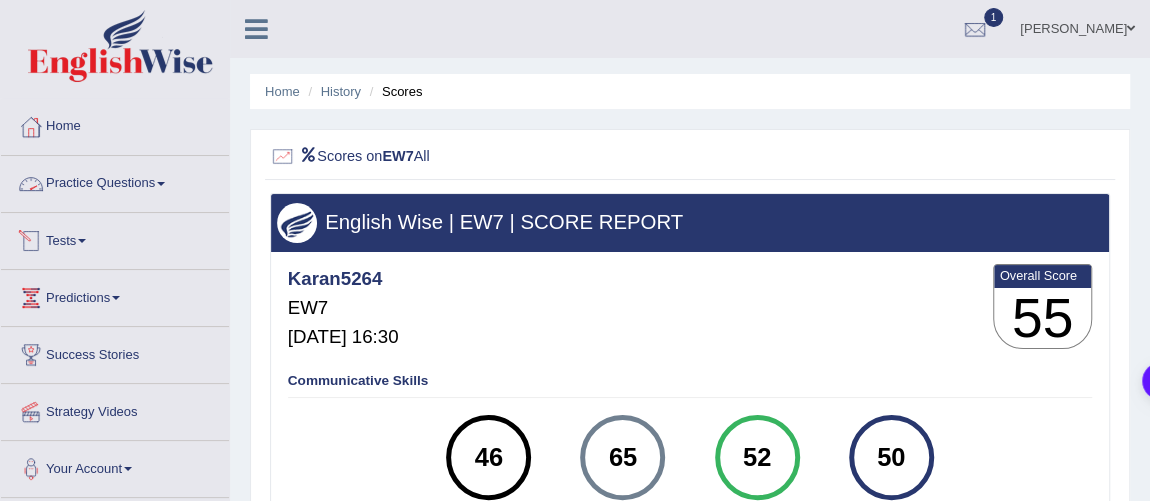 click on "Practice Questions" at bounding box center (115, 181) 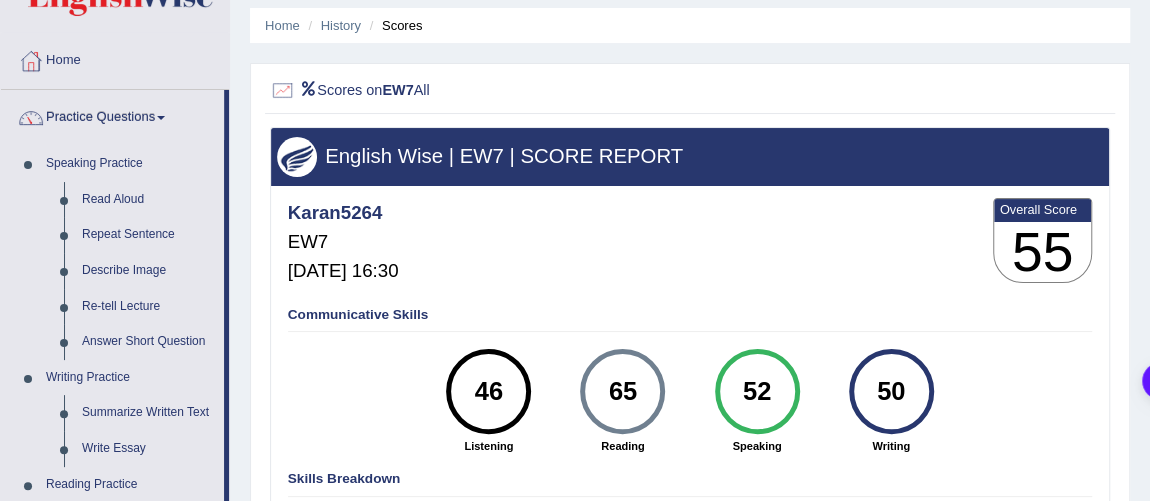 scroll, scrollTop: 0, scrollLeft: 0, axis: both 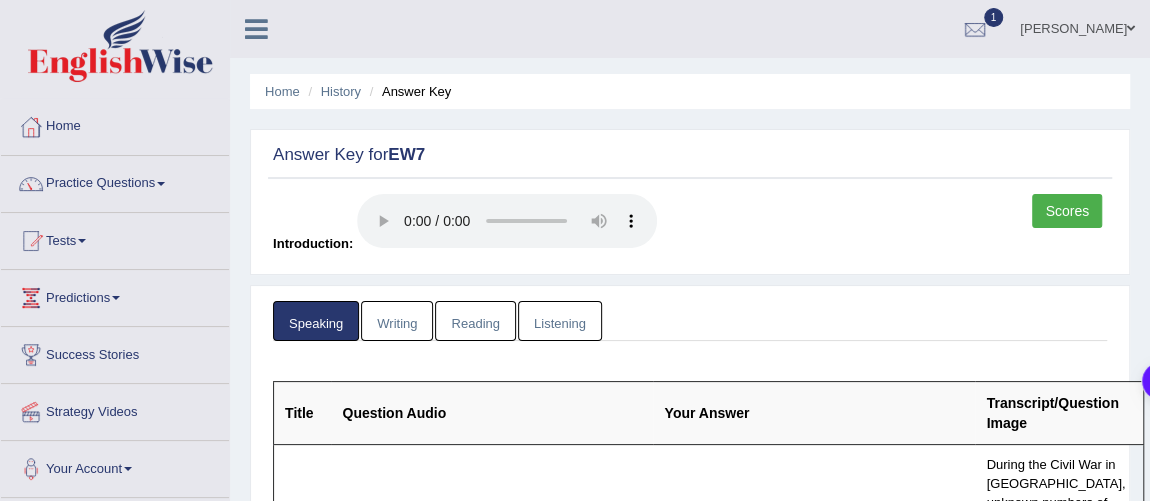 click on "Writing" at bounding box center [397, 321] 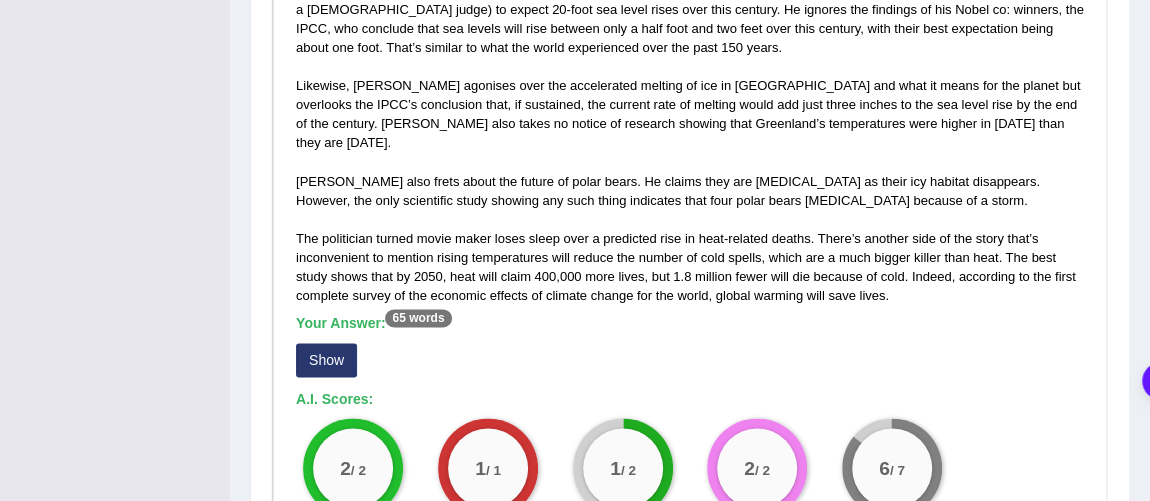 scroll, scrollTop: 1454, scrollLeft: 0, axis: vertical 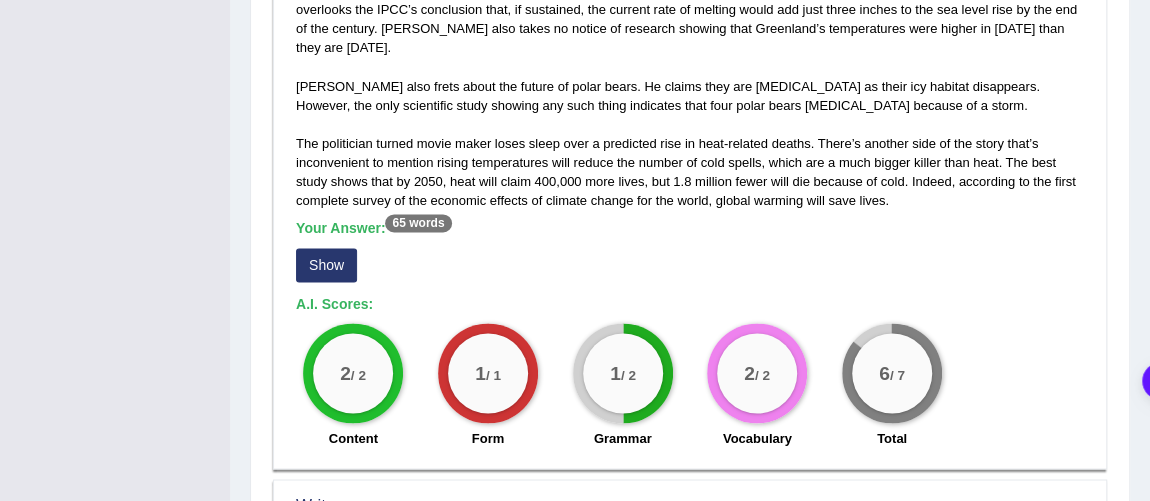 click on "This year’s Nobel Peace Prize justly rewards the thousands of scientists of the United Nations Climate Change Panel (the IPCC). These scientists are engaged in excellent, painstaking work that establishes exactly what the world should expect from climate change. The other award winner, former US Vice President Al Gore, has spent much more time telling us what to fear. While the IPCC’s estimates and conclusions are grounded in careful study, Gore doesn’t seem to be similarly restrained. Gore told the world in his Academy Award-winning movie (recently labelled “one-sided” and containing “scientific errors” by a British judge) to expect 20-foot sea level rises over this century. He ignores the findings of his Nobel co: winners, the IPCC, who conclude that sea levels will rise between only a half foot and two feet over this century, with their best expectation being about one foot. That’s similar to what the world experienced over the past 150 years. Your Answer:  65 words Show 2  / 2 1" at bounding box center [690, 105] 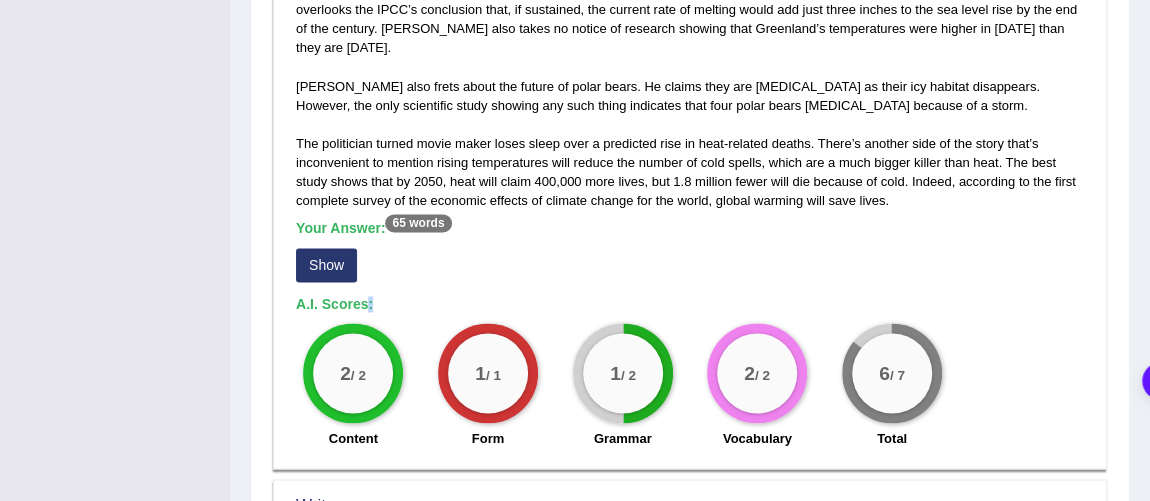 click on "Show" at bounding box center [326, 265] 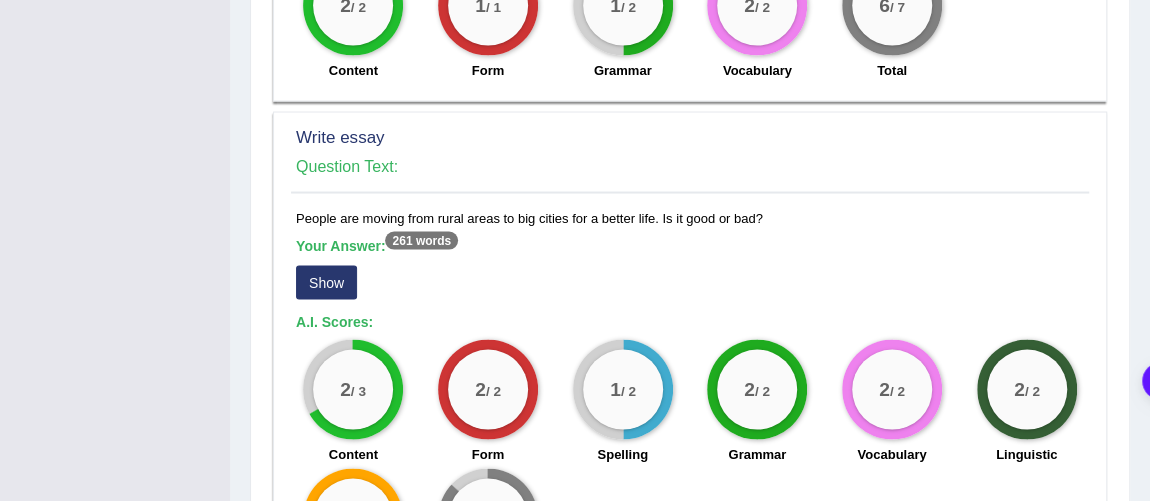 scroll, scrollTop: 1818, scrollLeft: 0, axis: vertical 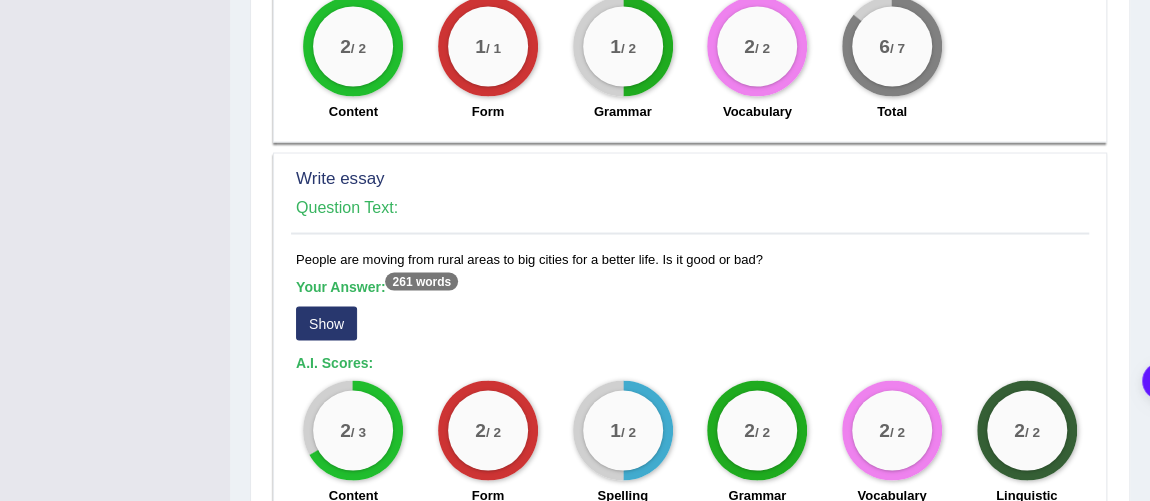 click on "Show" at bounding box center [326, 323] 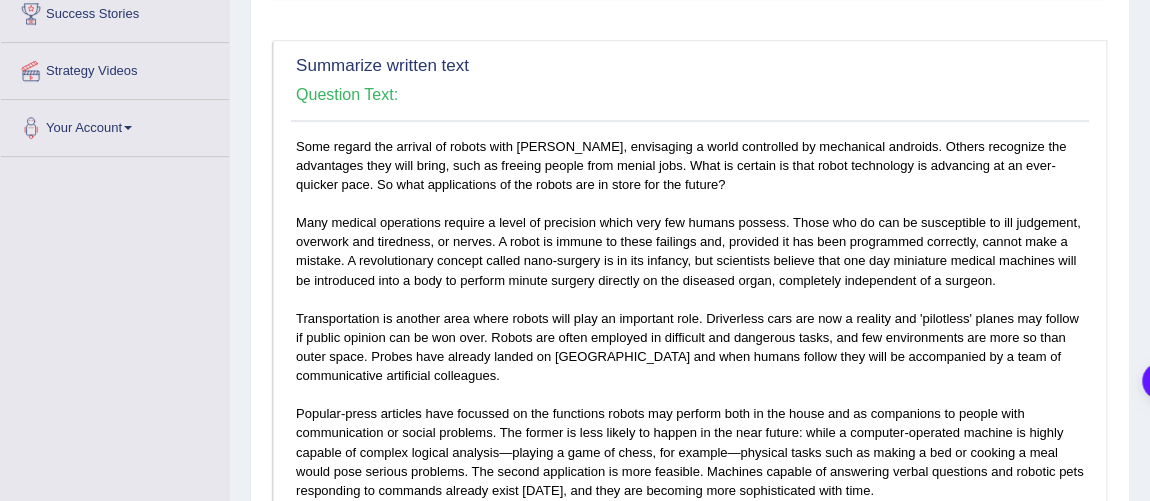scroll, scrollTop: 0, scrollLeft: 0, axis: both 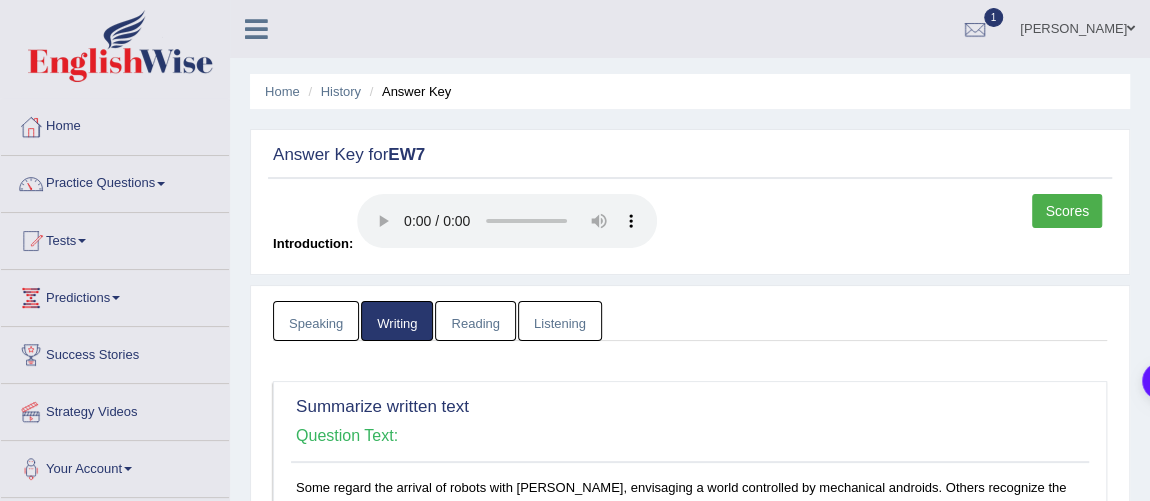click on "Reading" at bounding box center (475, 321) 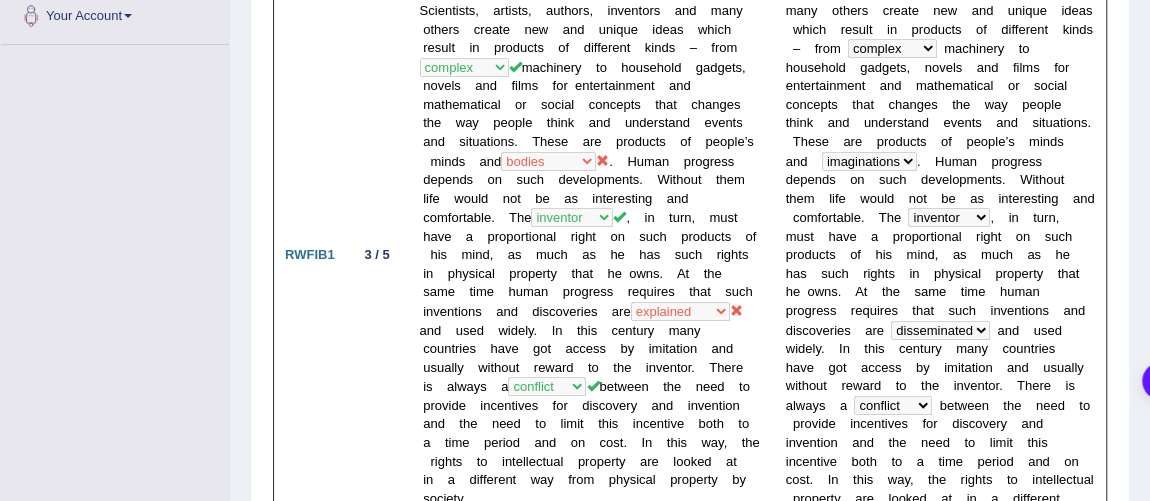 scroll, scrollTop: 0, scrollLeft: 0, axis: both 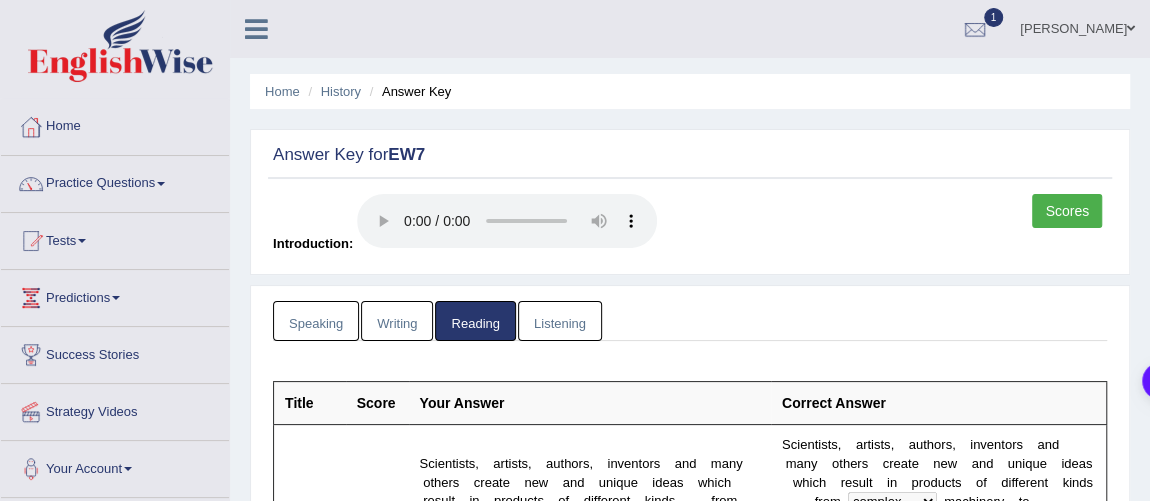 click on "Listening" at bounding box center [560, 321] 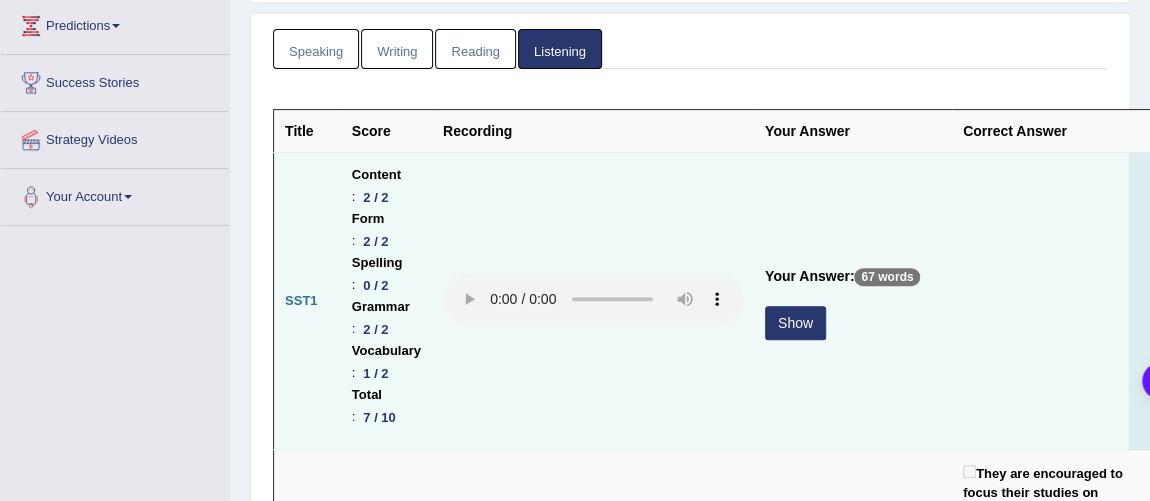 scroll, scrollTop: 454, scrollLeft: 0, axis: vertical 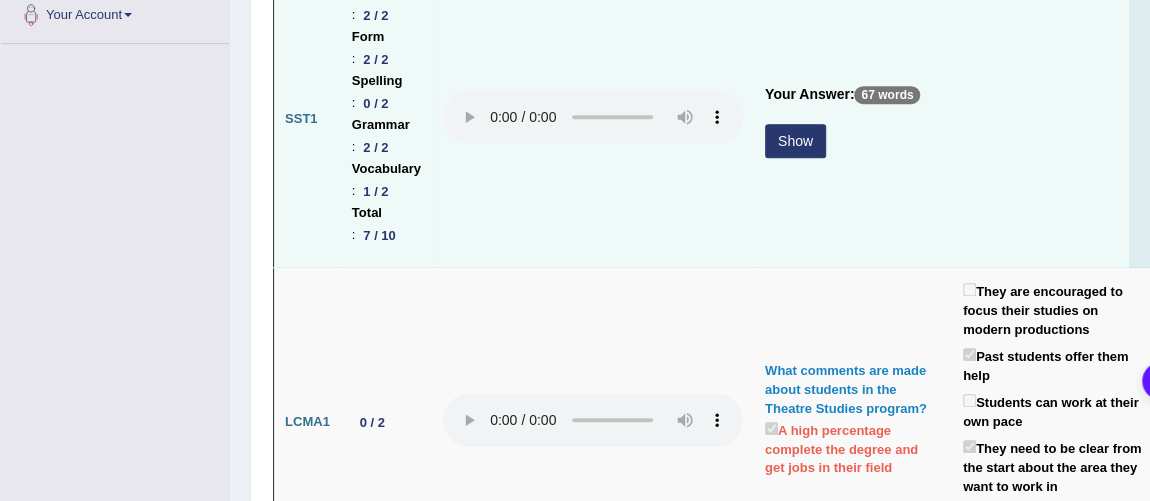 click on "Show" at bounding box center (795, 141) 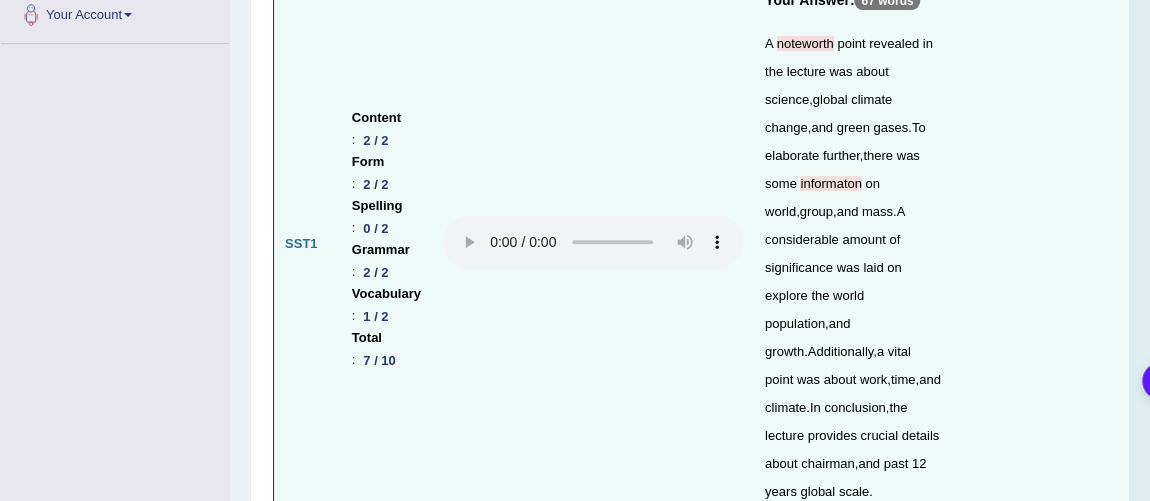 scroll, scrollTop: 363, scrollLeft: 0, axis: vertical 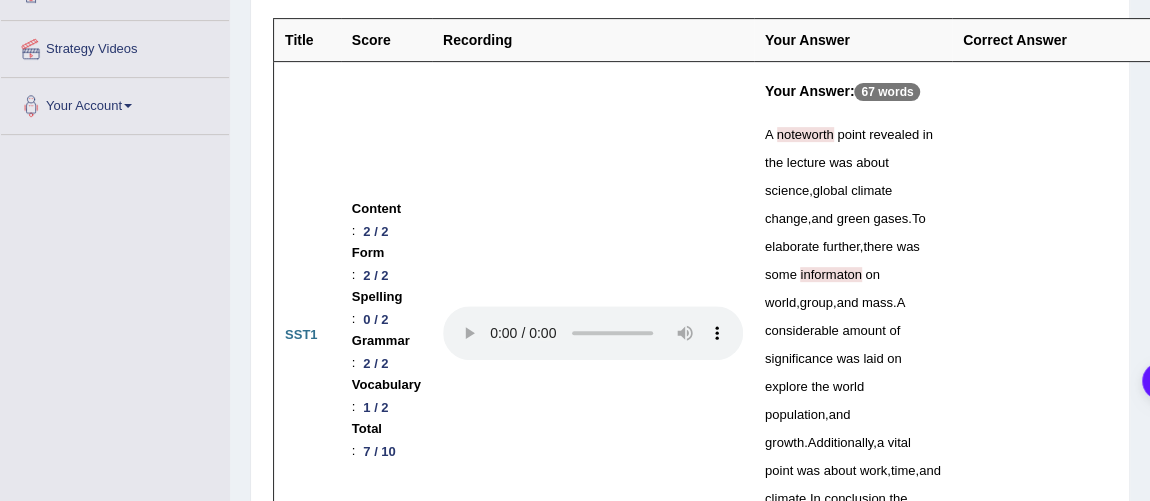 click on "A   noteworth   point   revealed   in   the   lecture   was   about   science ,  global   climate   change ,  and   green   gases .  To   elaborate   further ,  there   was   some   informaton   on   world ,  group ,  and   mass .  A   considerable   amount   of   significance   was   laid   on   explore   the   world   population ,  and   growth .  Additionally ,  a   vital   point   was   about   work ,  time ,  and   climate .  In   conclusion ,  the   lecture   provides   crucial   details   about   chairman ,  and   past   12   years   global   scale ." at bounding box center [853, 359] 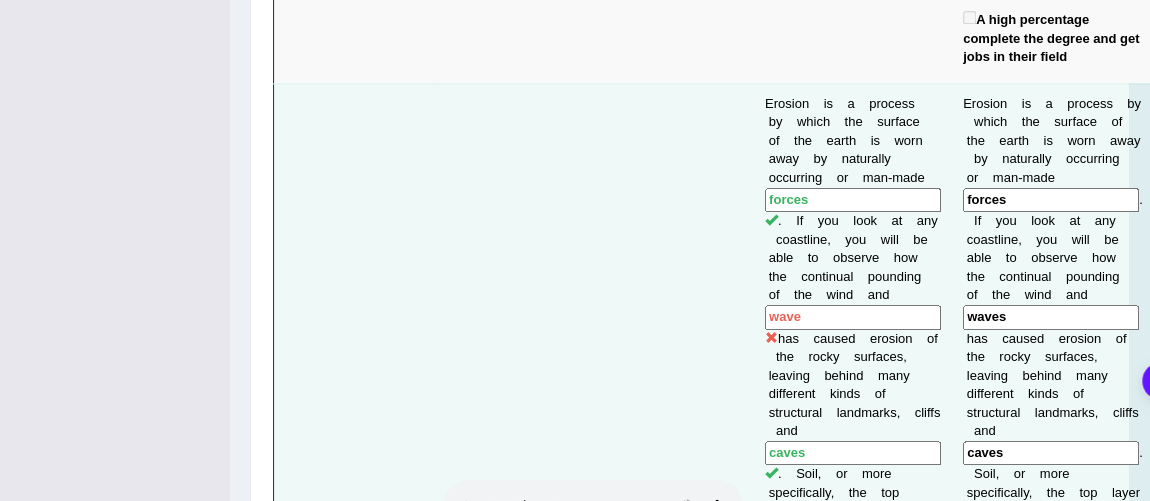 scroll, scrollTop: 1181, scrollLeft: 0, axis: vertical 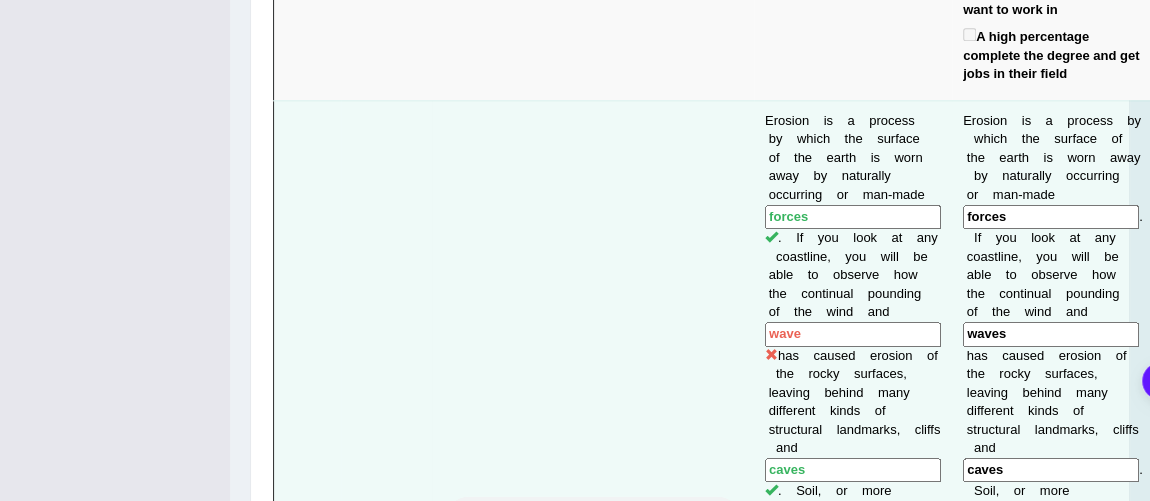 click on "wave" at bounding box center [853, 334] 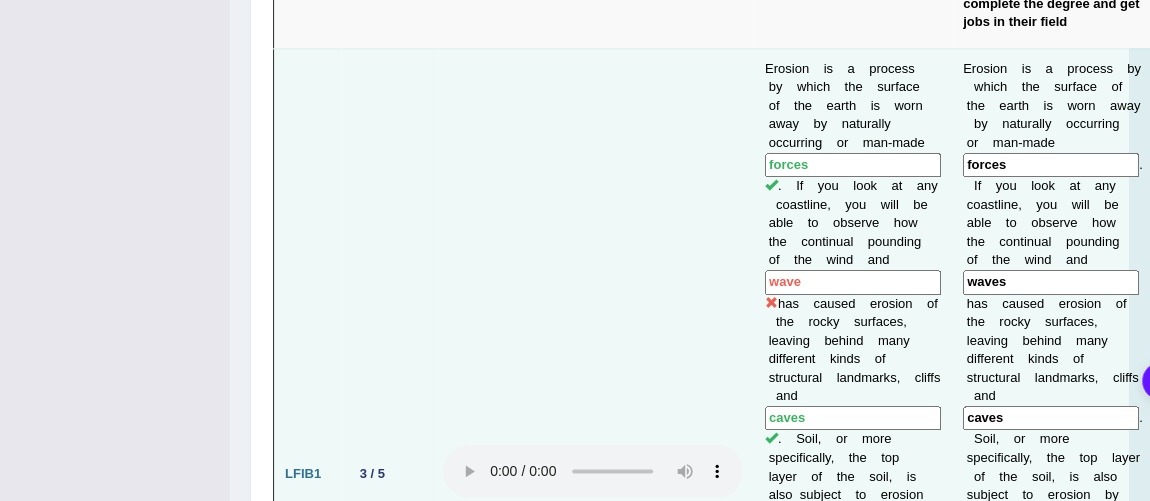scroll, scrollTop: 1272, scrollLeft: 0, axis: vertical 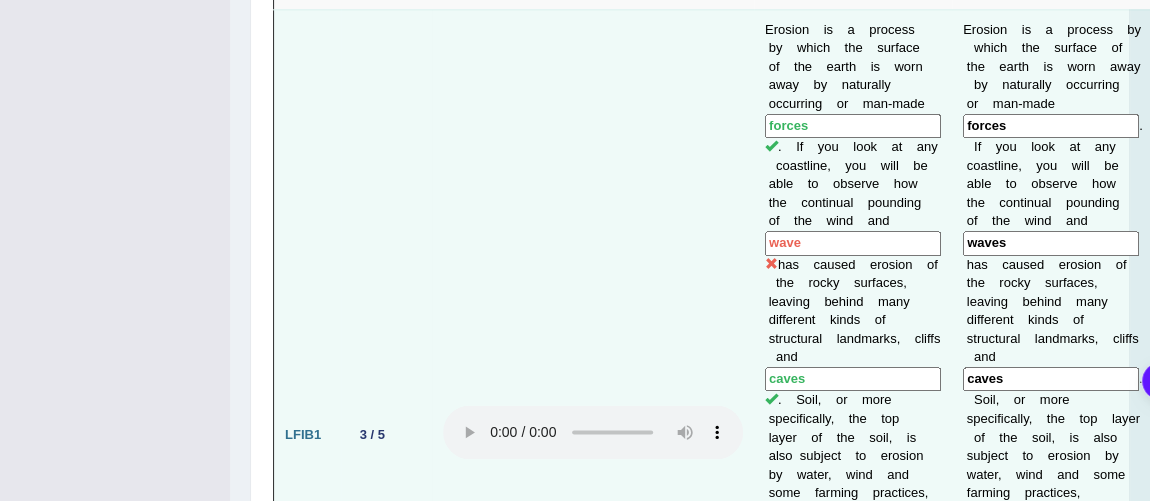 click on "wave" at bounding box center [853, 243] 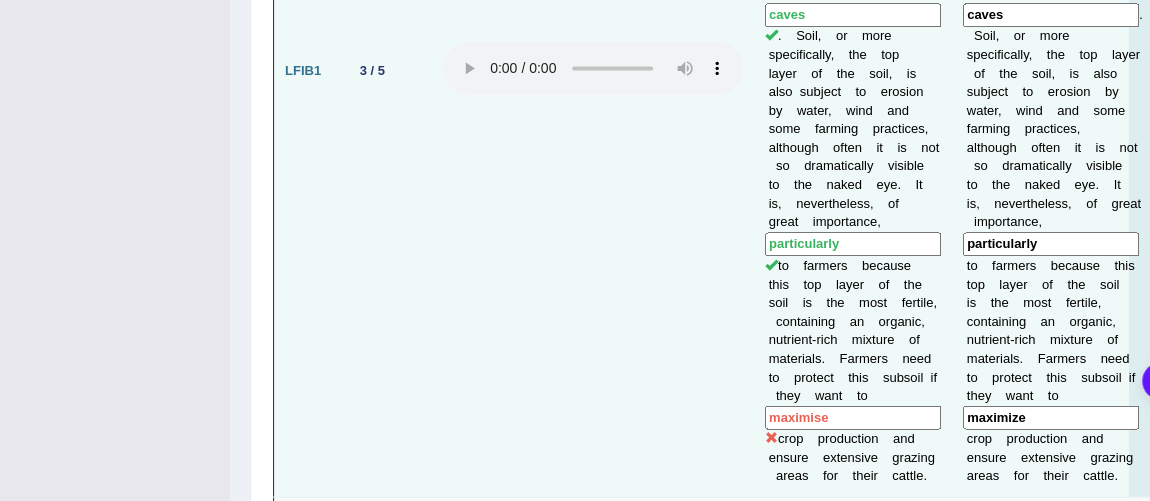 scroll, scrollTop: 1727, scrollLeft: 0, axis: vertical 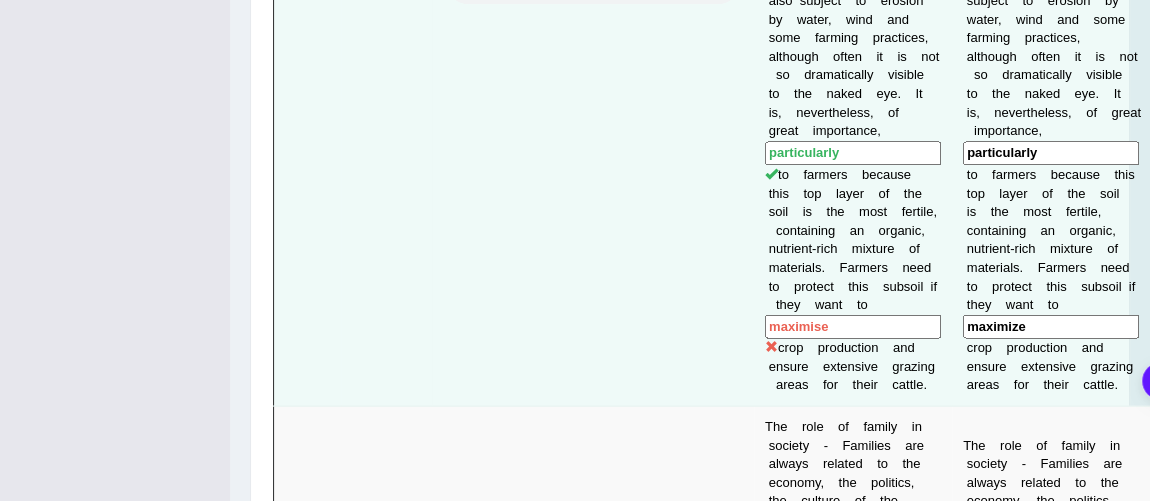 click on "maximise" at bounding box center [853, 326] 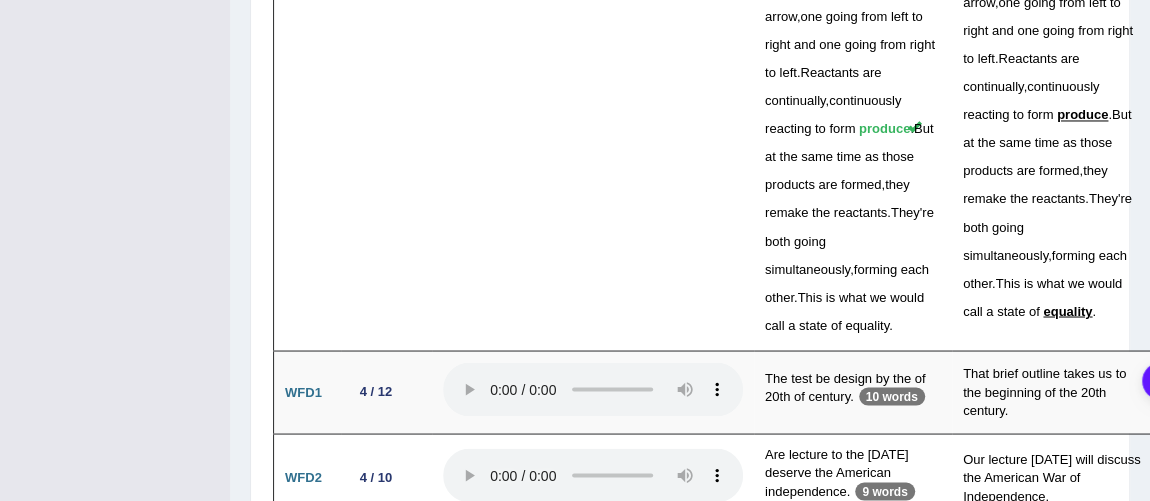 scroll, scrollTop: 5553, scrollLeft: 0, axis: vertical 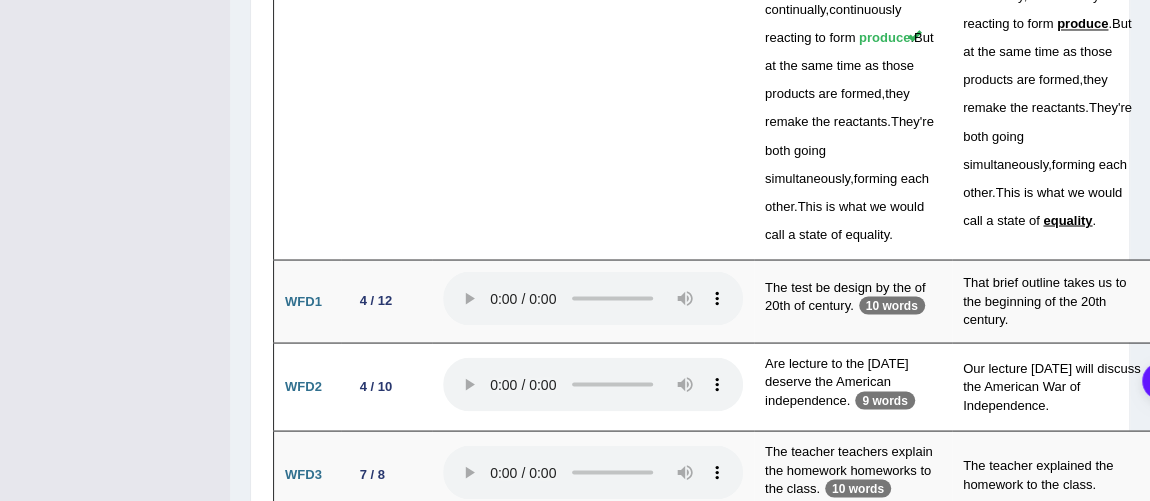 click on "The artical every experties experiment. 5 words" at bounding box center (853, 560) 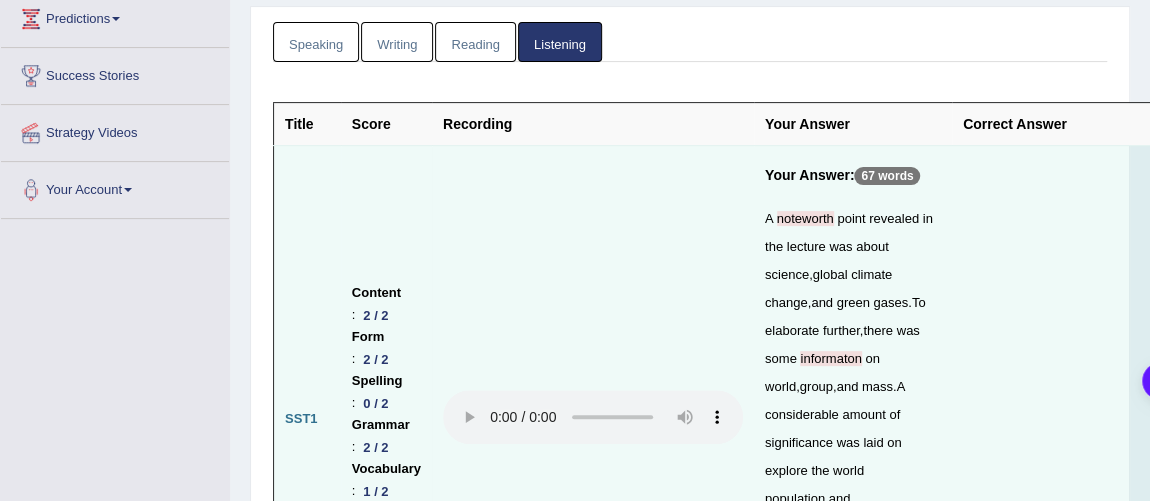scroll, scrollTop: 0, scrollLeft: 0, axis: both 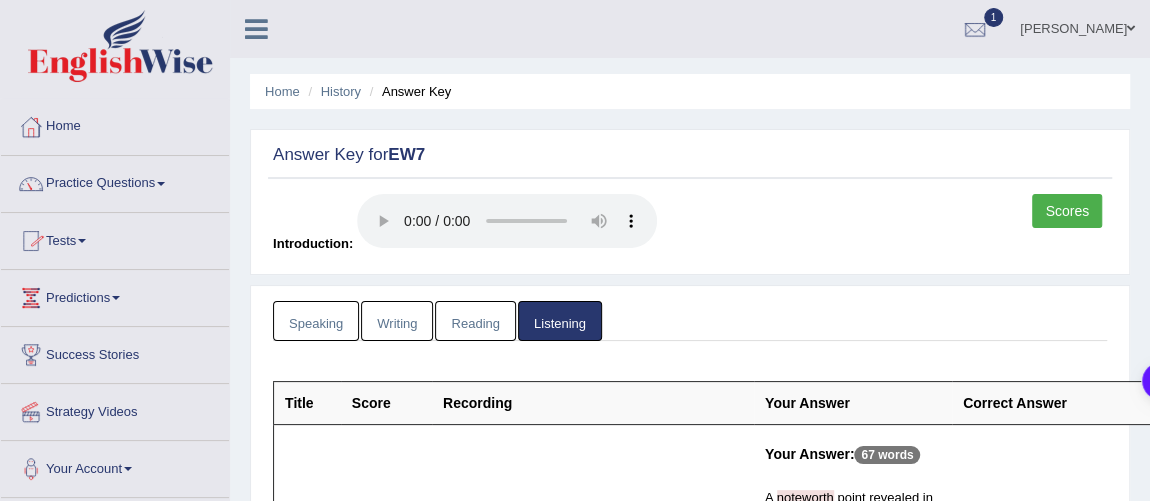 click on "Scores" at bounding box center [1067, 211] 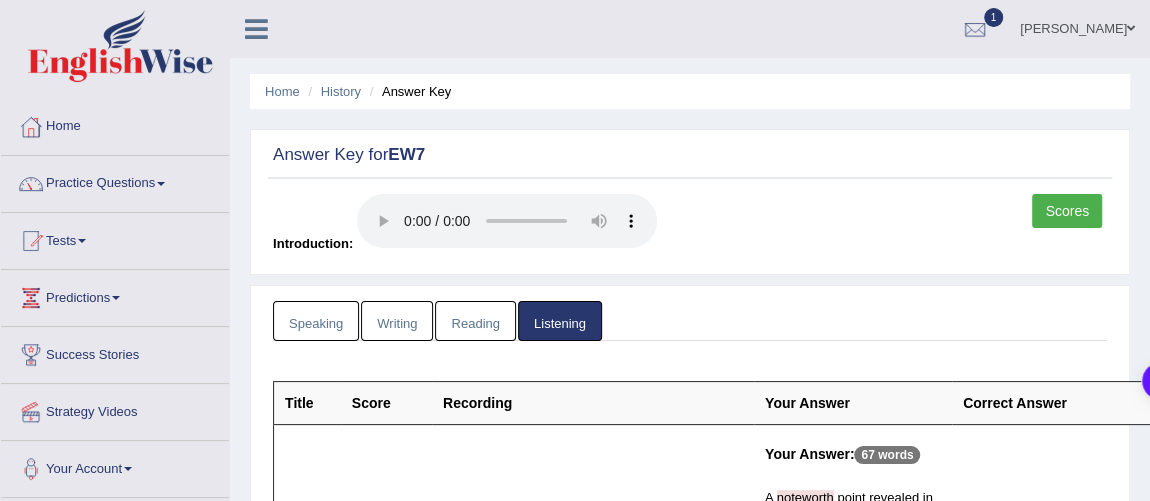 click on "Scores" at bounding box center [1067, 211] 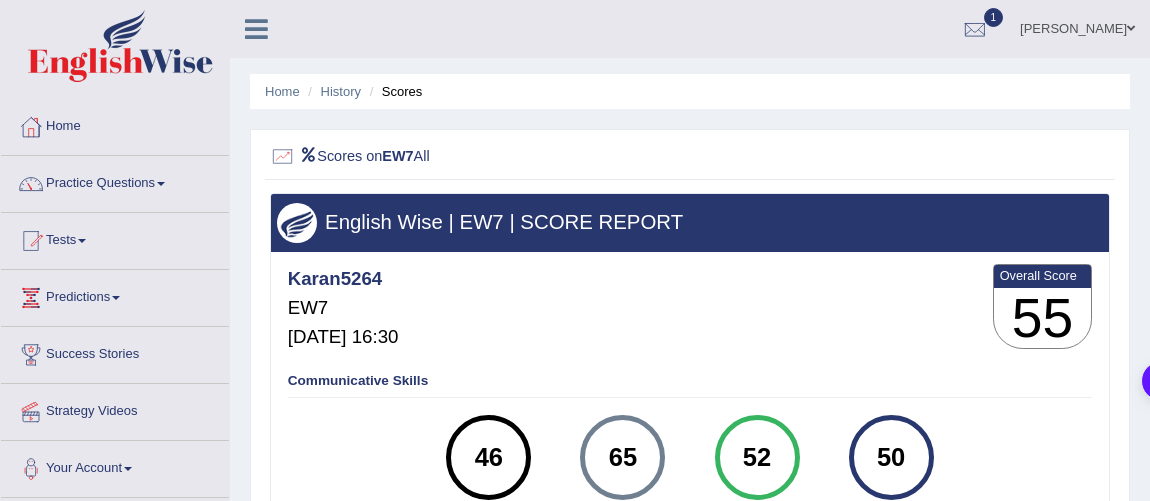 scroll, scrollTop: 181, scrollLeft: 0, axis: vertical 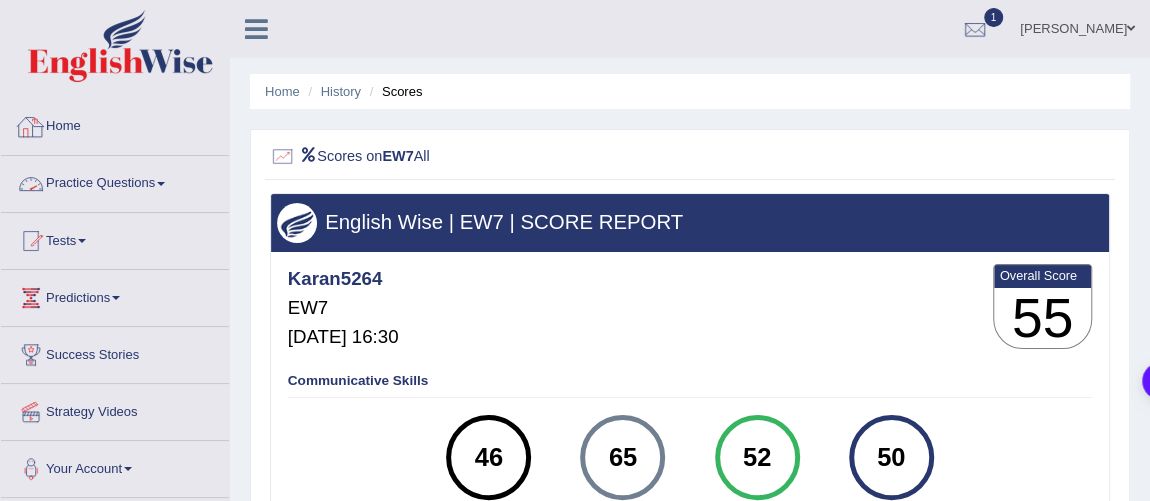 click on "Practice Questions" at bounding box center [115, 181] 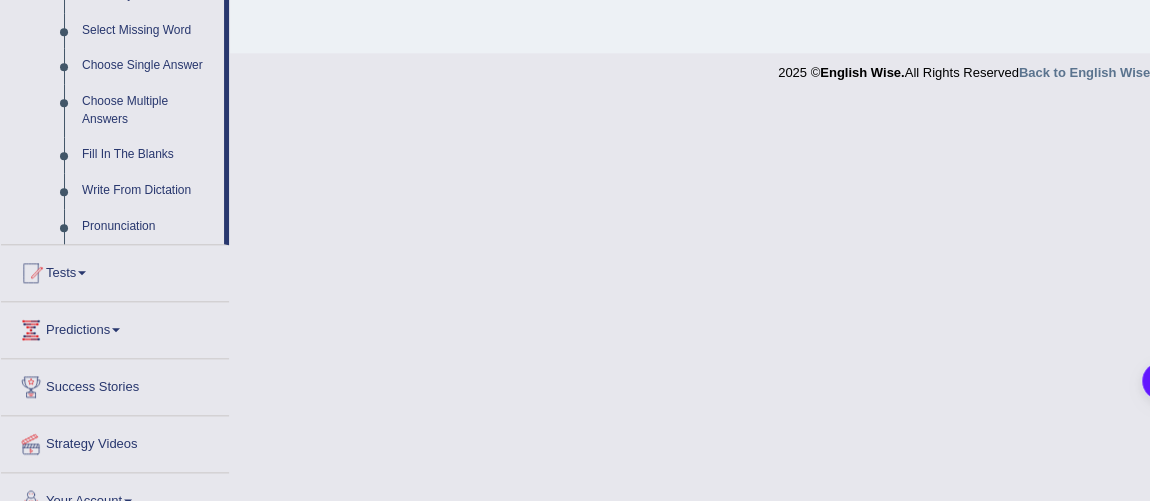 scroll, scrollTop: 973, scrollLeft: 0, axis: vertical 